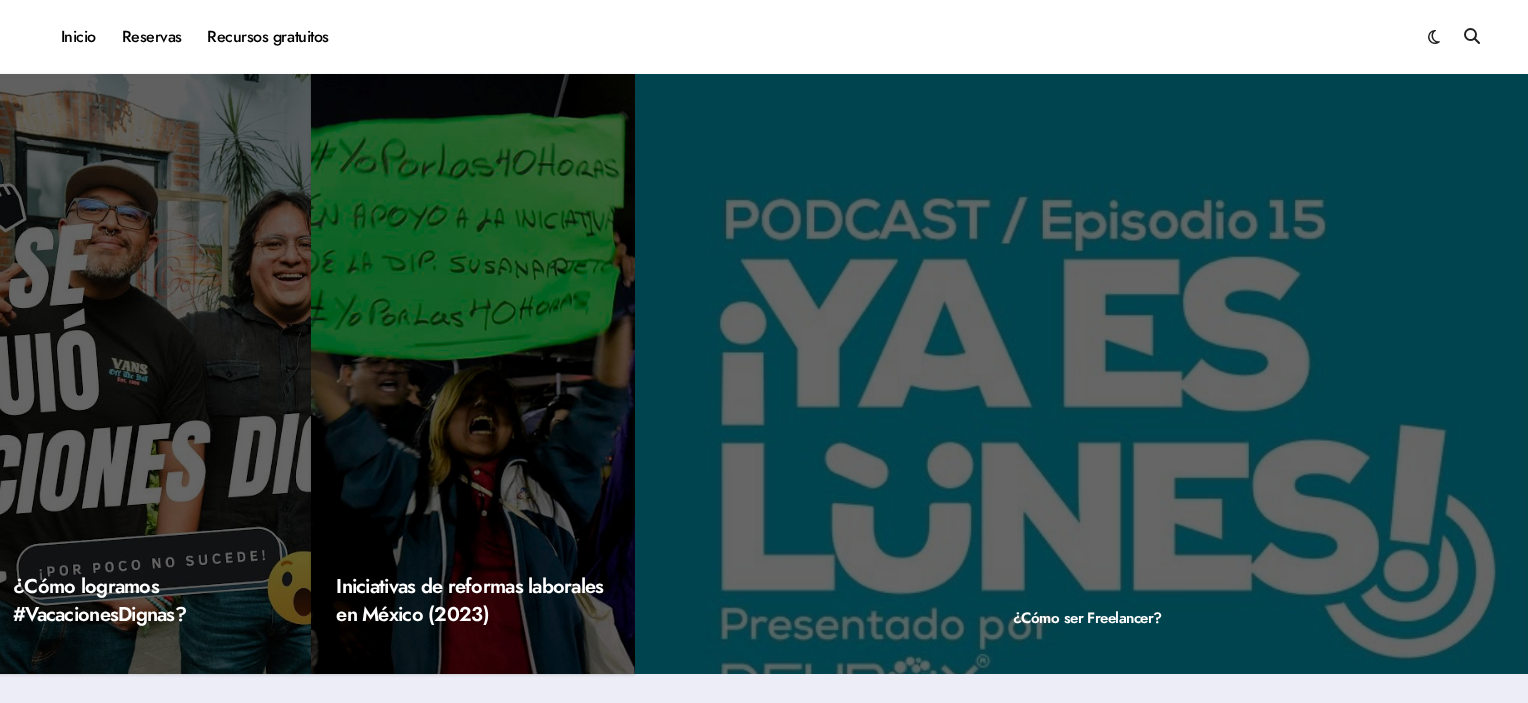 scroll, scrollTop: 350, scrollLeft: 0, axis: vertical 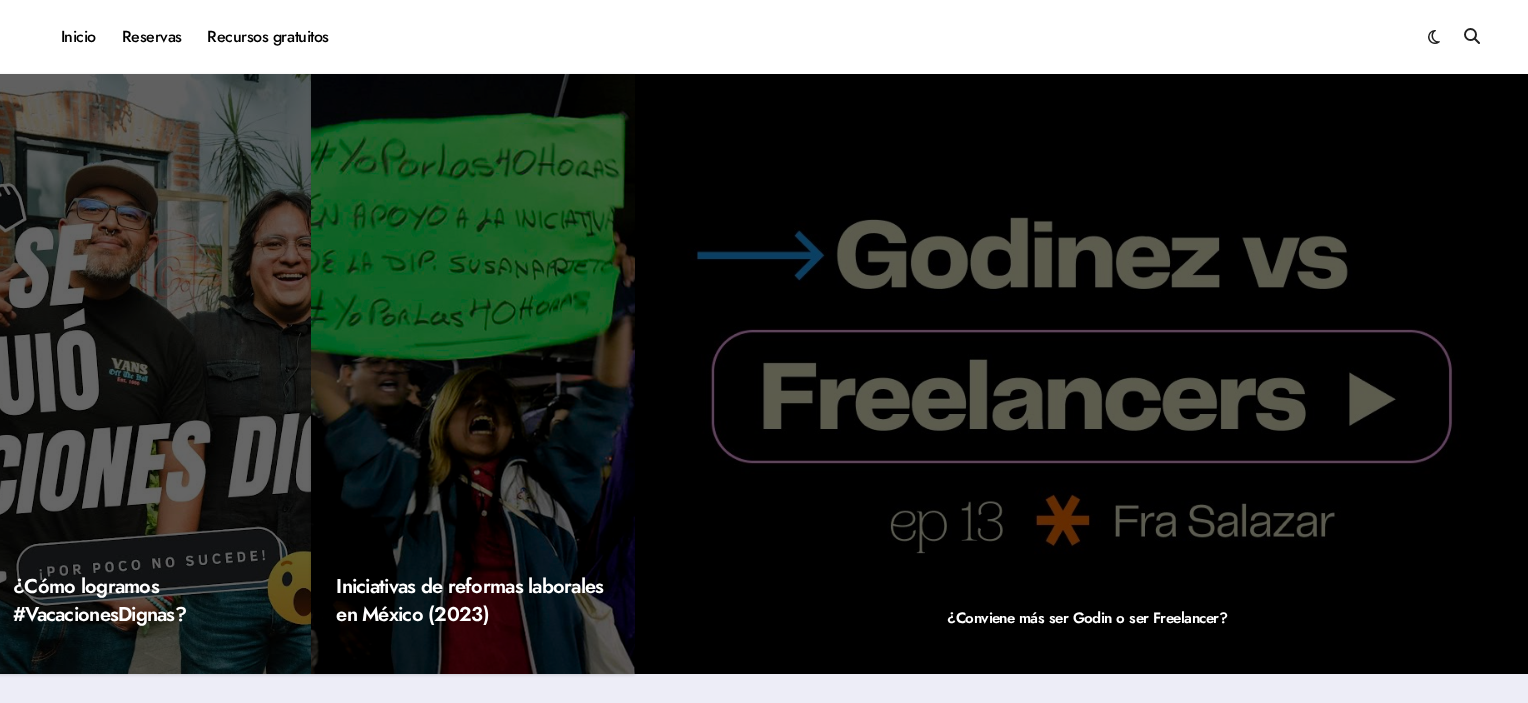 click at bounding box center (1434, 37) 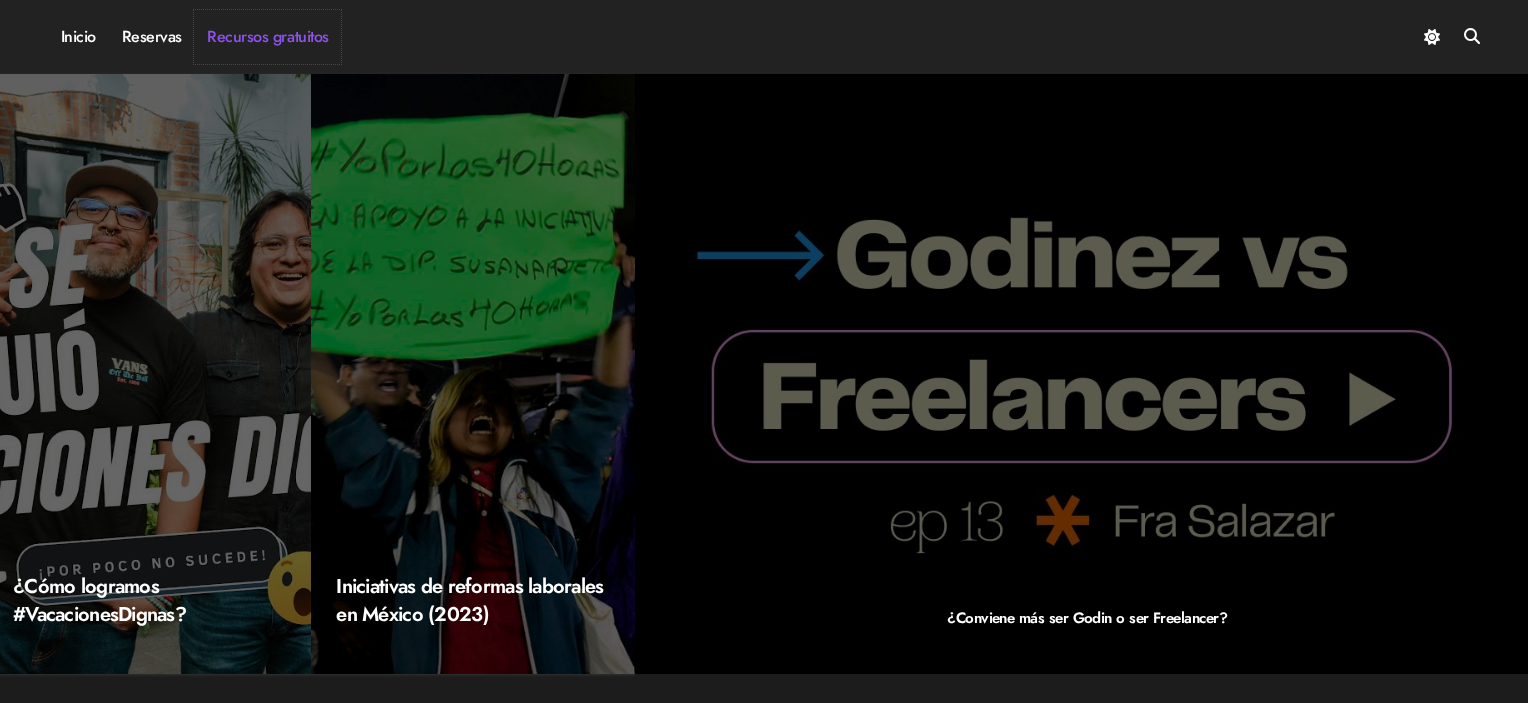 click on "Recursos gratuitos" at bounding box center [267, 37] 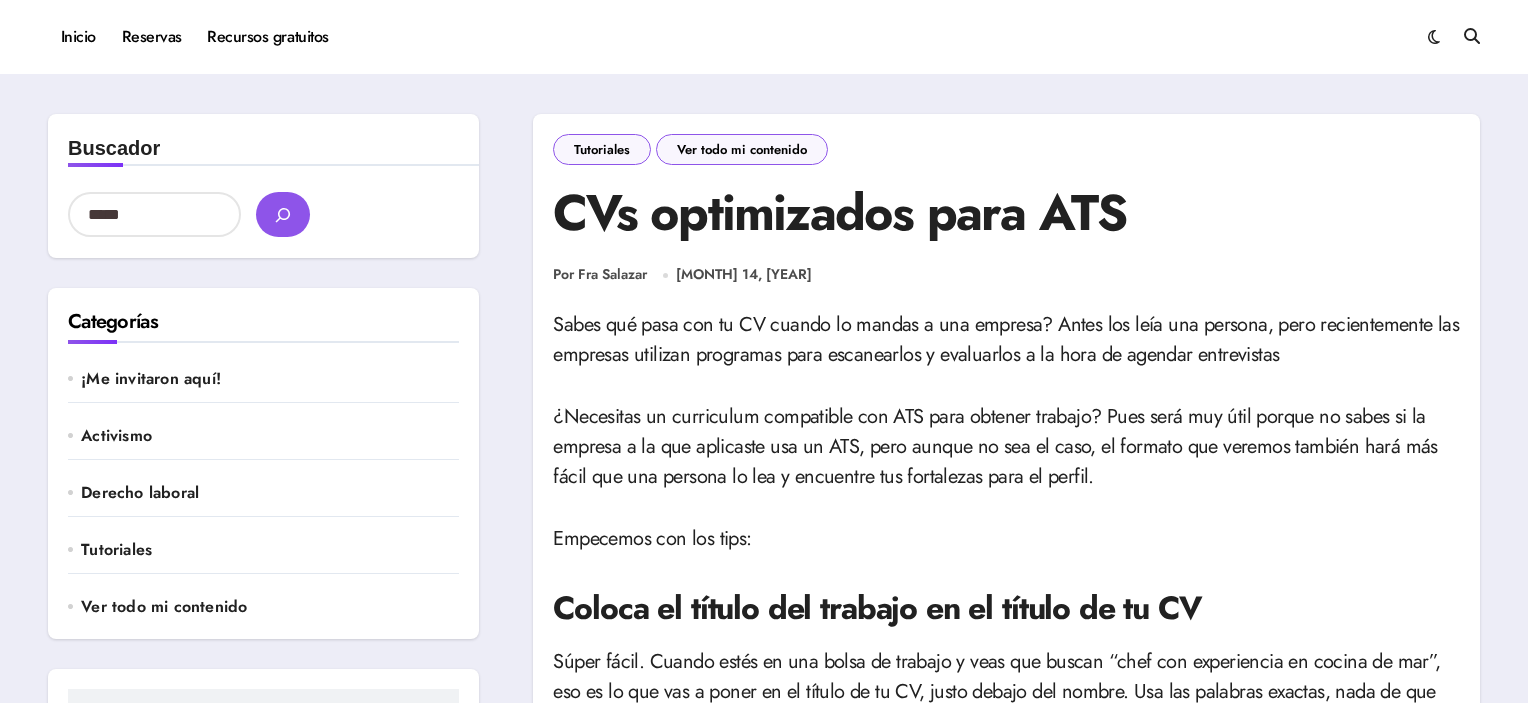 scroll, scrollTop: 0, scrollLeft: 0, axis: both 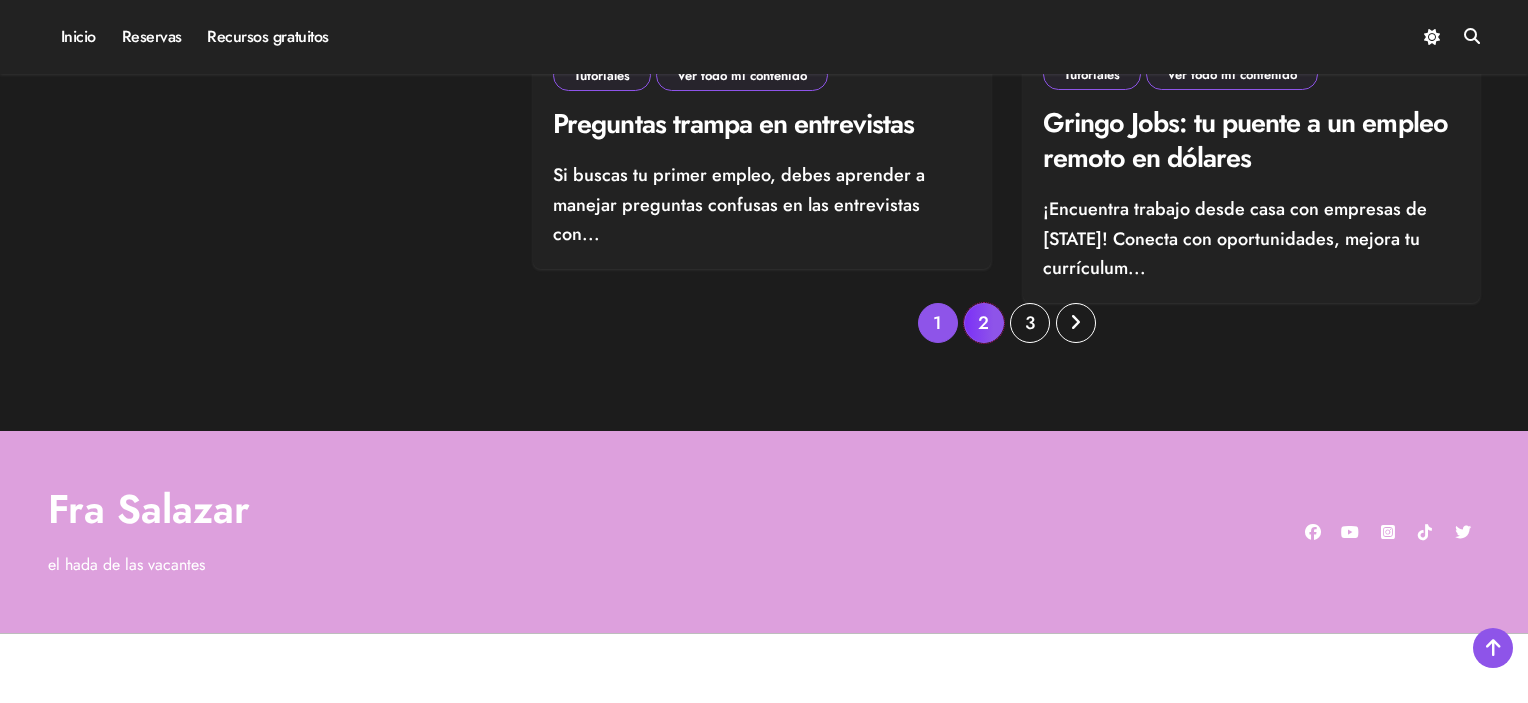 click on "2" at bounding box center [984, 323] 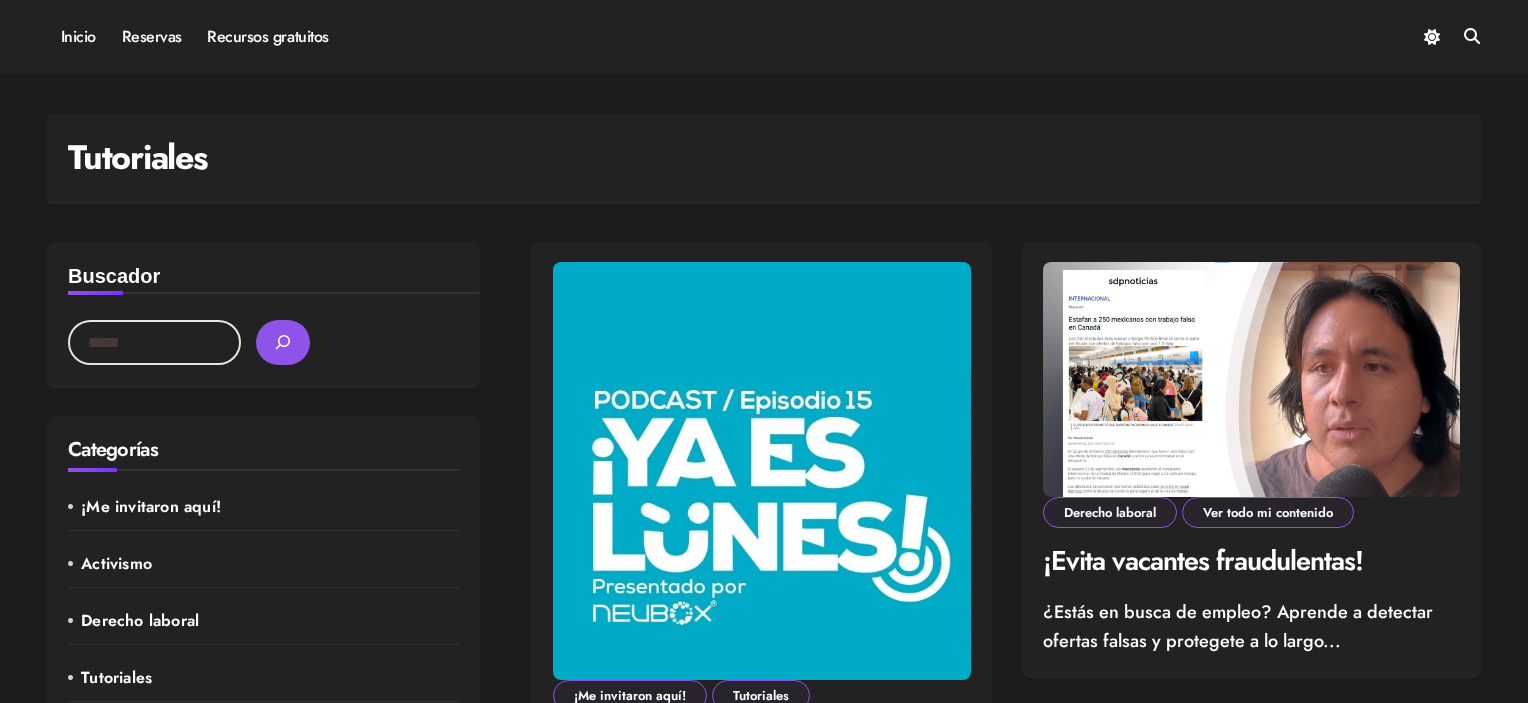 scroll, scrollTop: 0, scrollLeft: 0, axis: both 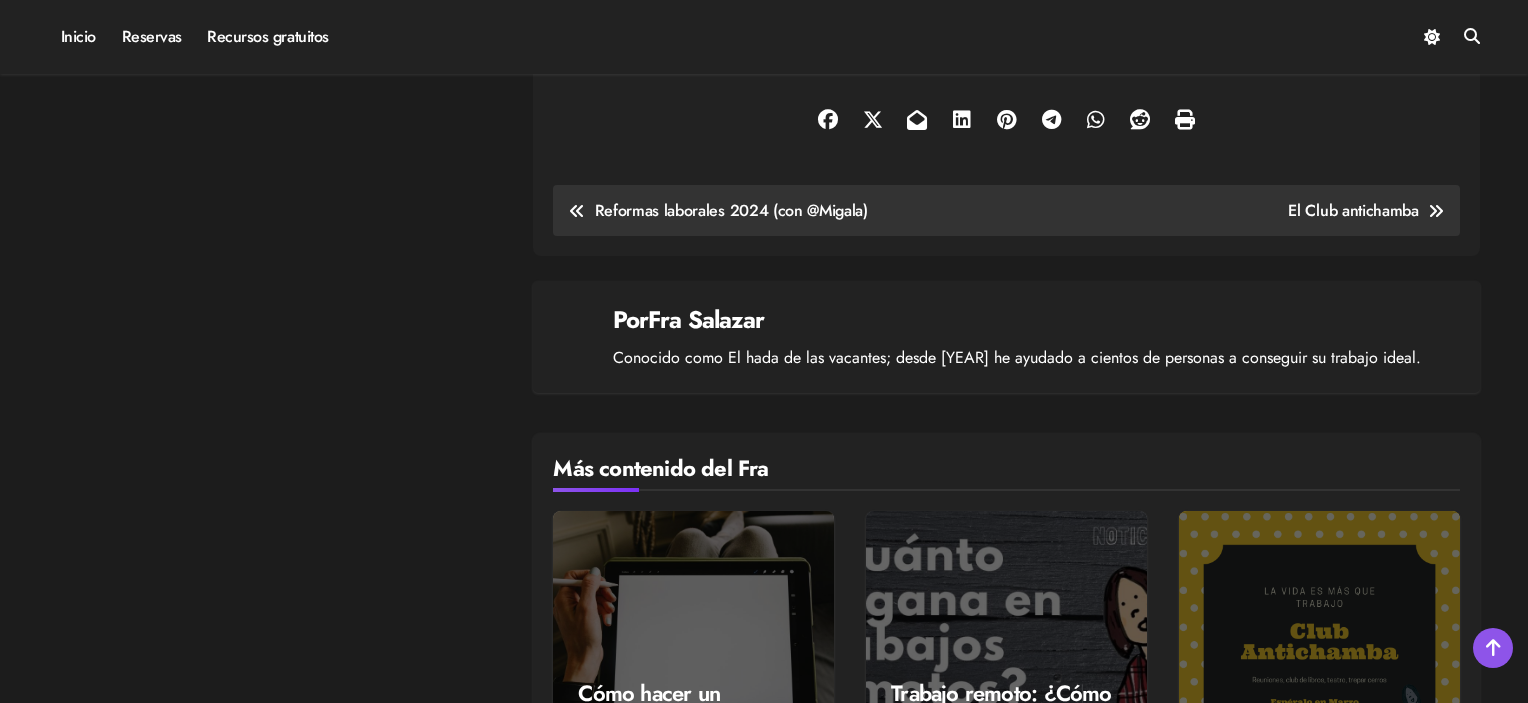 drag, startPoint x: 555, startPoint y: 214, endPoint x: 1008, endPoint y: 97, distance: 467.86536 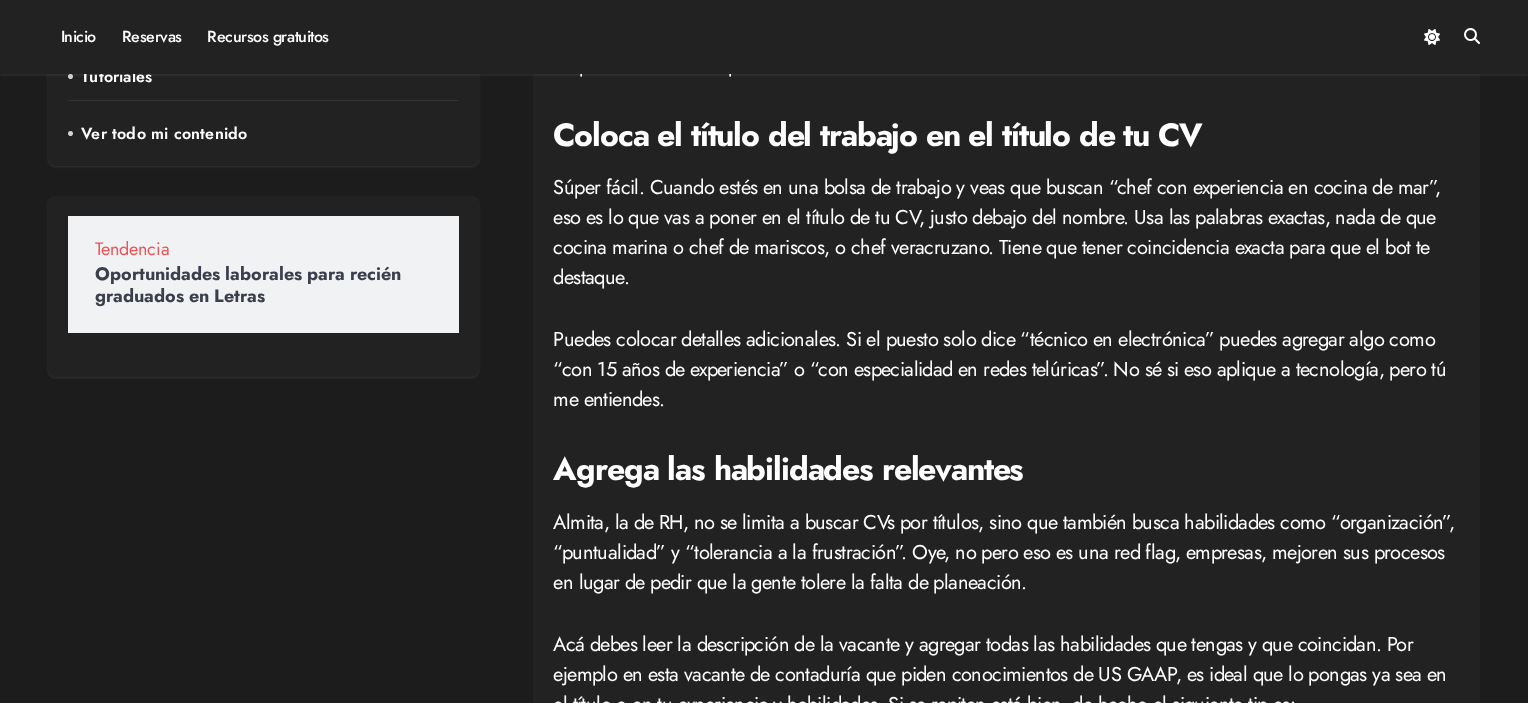 scroll, scrollTop: 0, scrollLeft: 0, axis: both 